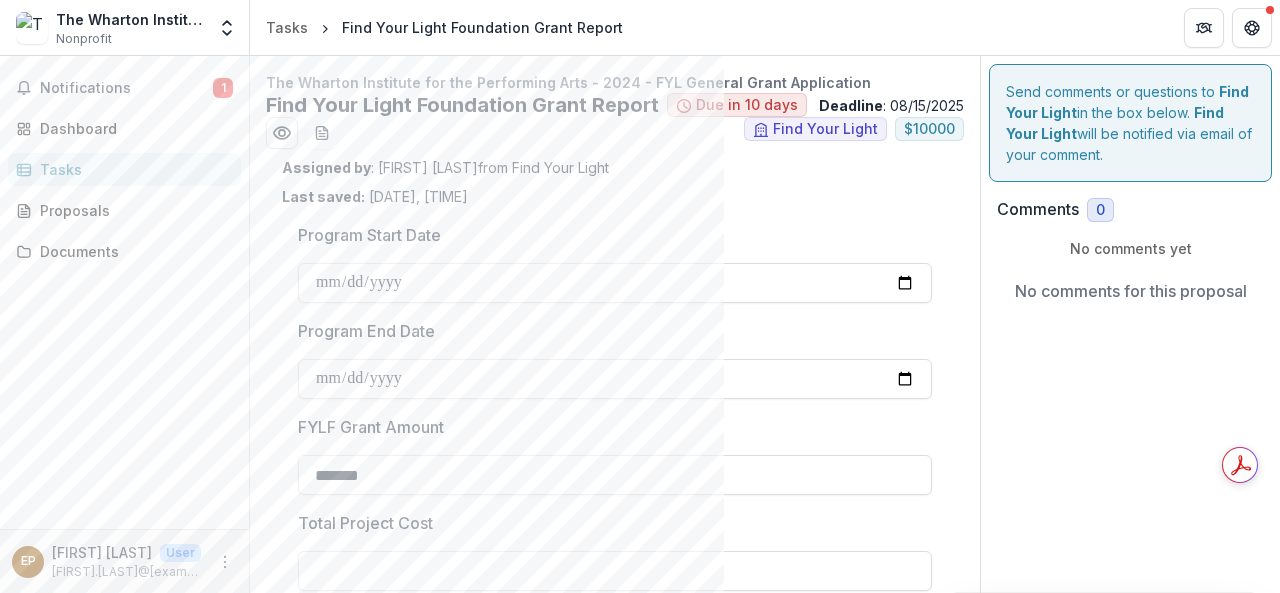 scroll, scrollTop: 0, scrollLeft: 0, axis: both 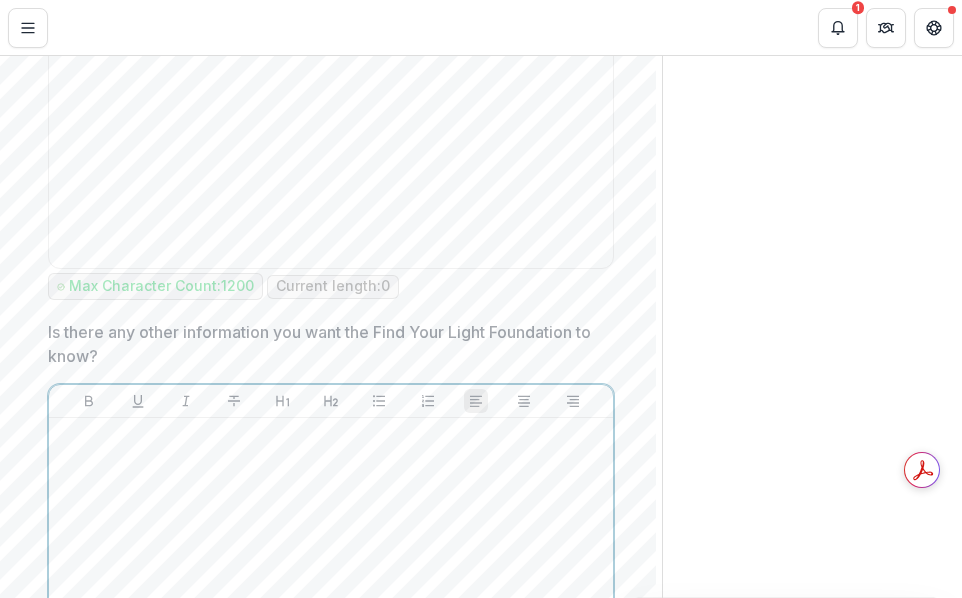 click at bounding box center [331, 576] 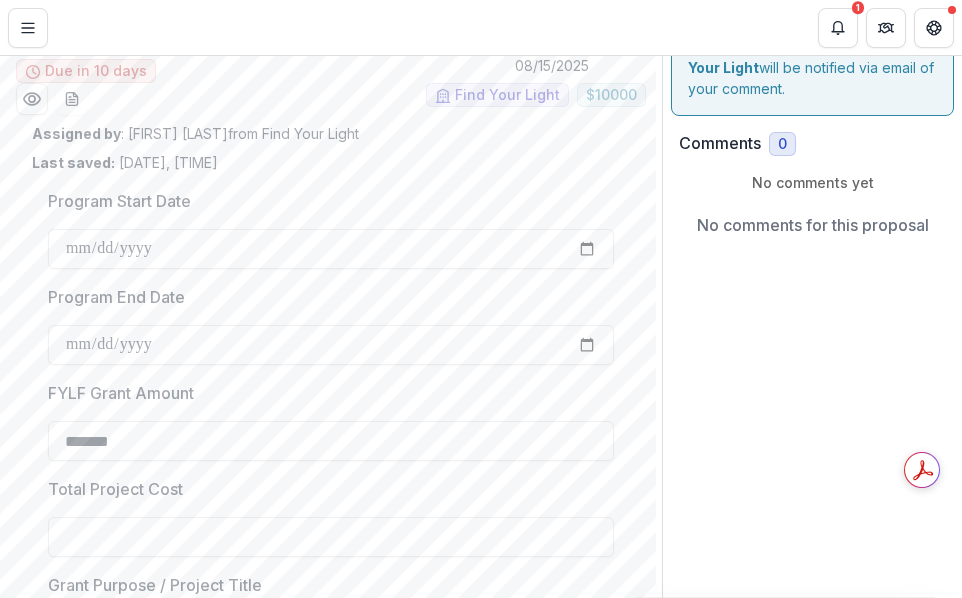 scroll, scrollTop: 0, scrollLeft: 0, axis: both 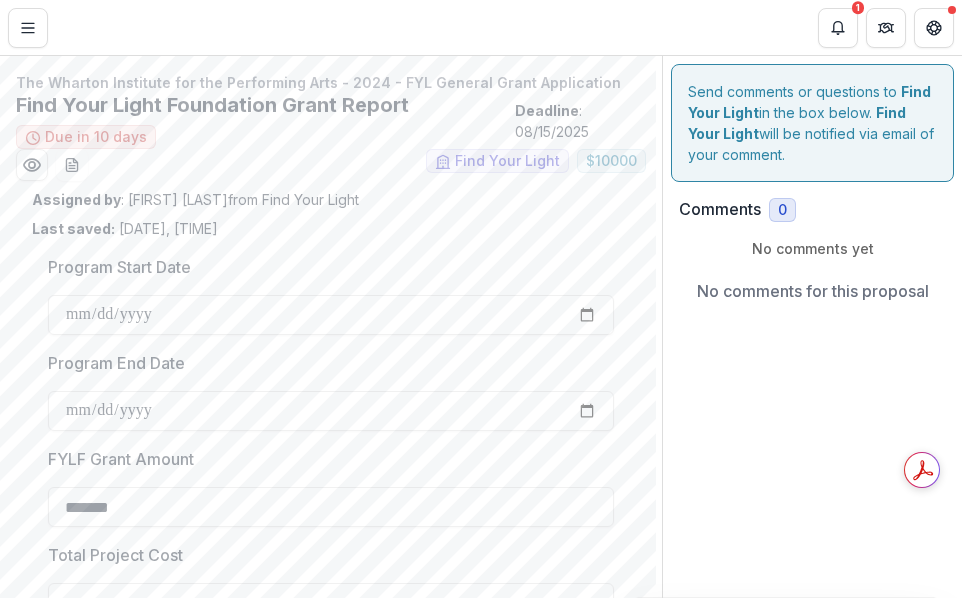 click on "Find Your Light Foundation Grant Report" at bounding box center (261, 105) 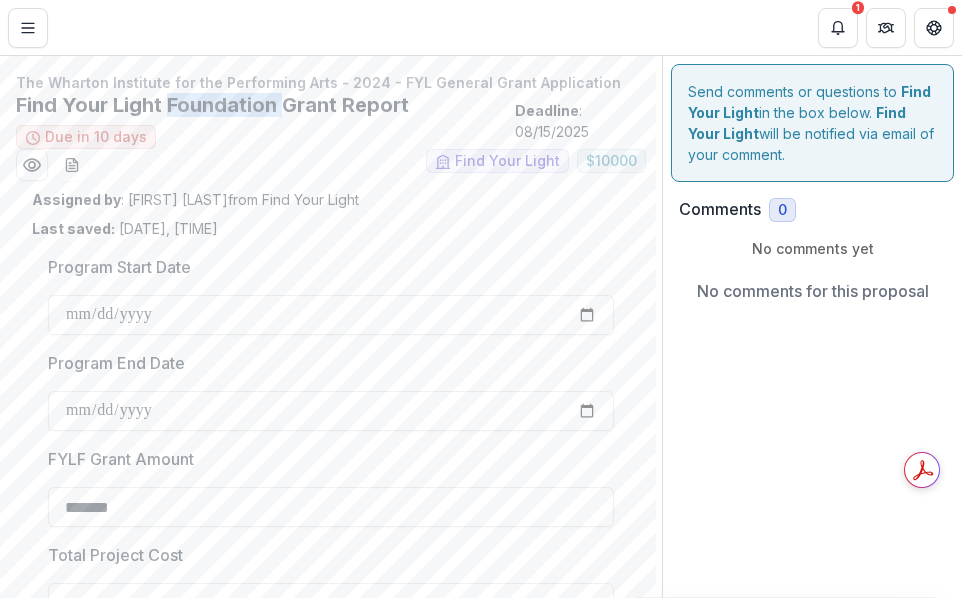 click on "Find Your Light Foundation Grant Report" at bounding box center [261, 105] 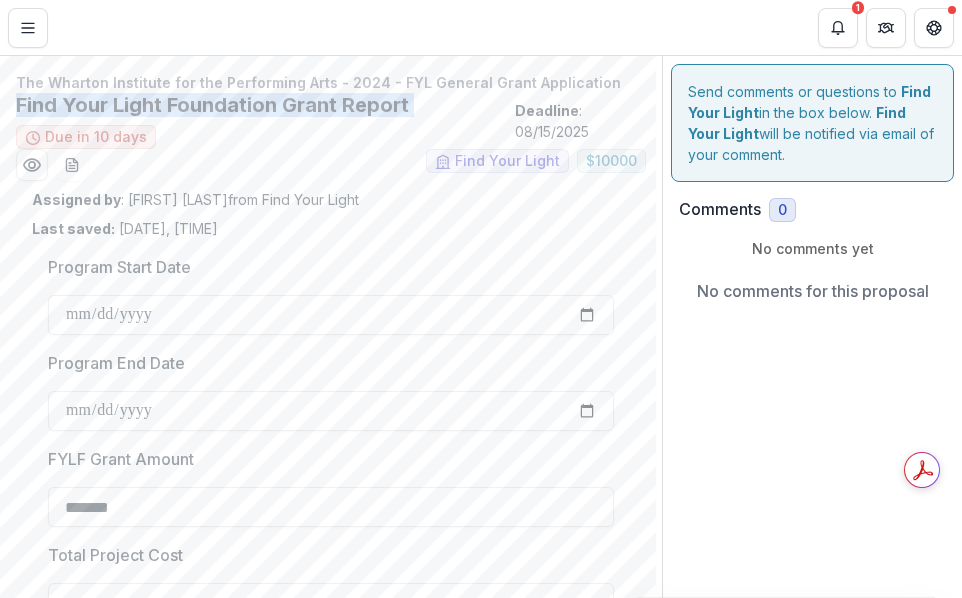 click on "Find Your Light Foundation Grant Report" at bounding box center [261, 105] 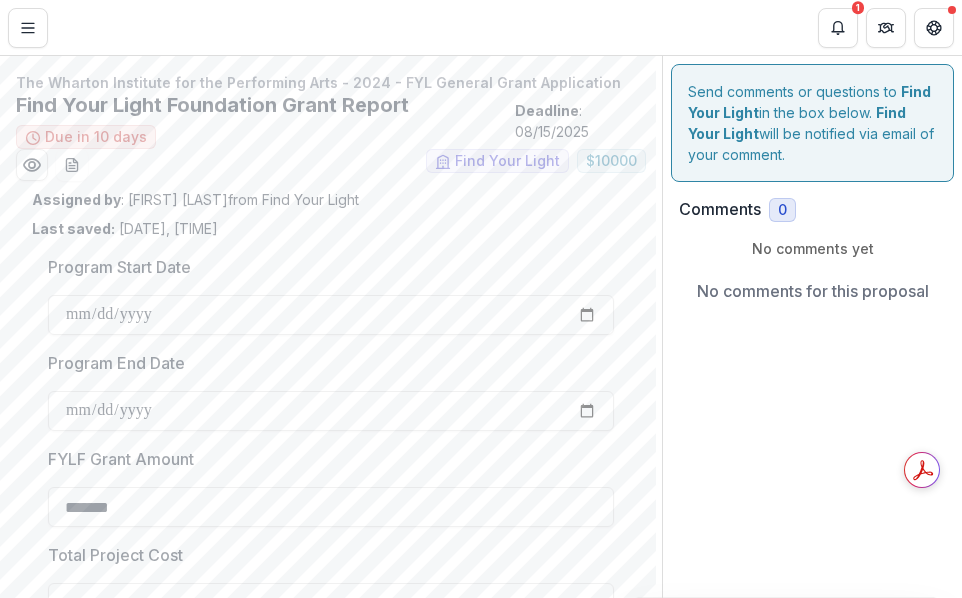 click on "Assigned by :   [FIRST] [LAST]  from   Find Your Light" at bounding box center [331, 199] 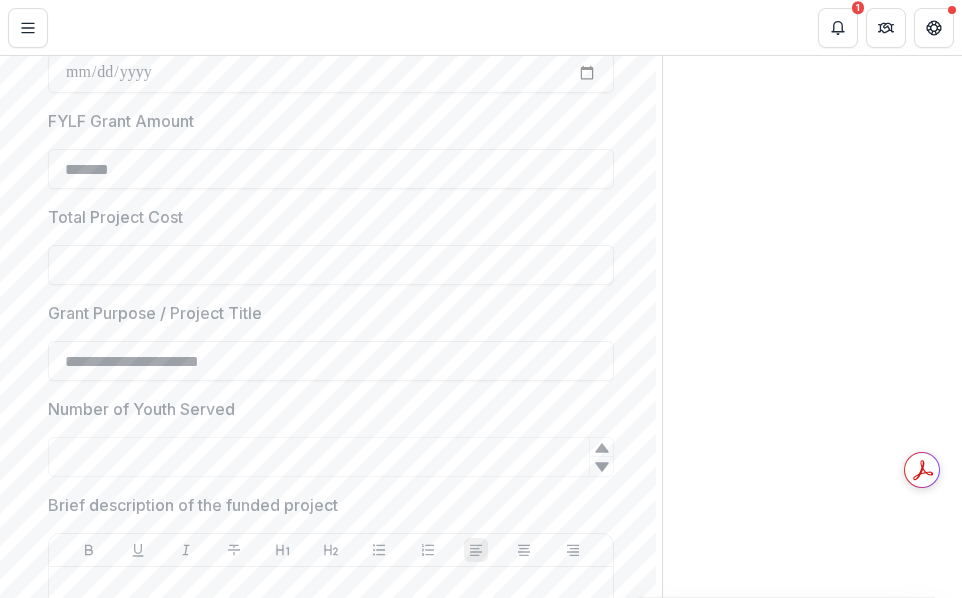 scroll, scrollTop: 340, scrollLeft: 0, axis: vertical 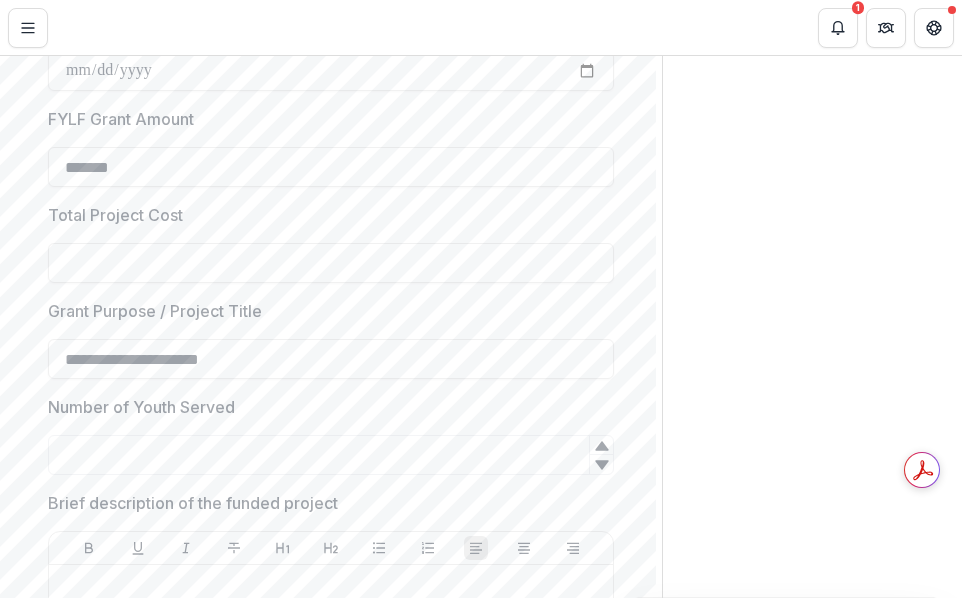 click on "Total Project Cost" at bounding box center [115, 215] 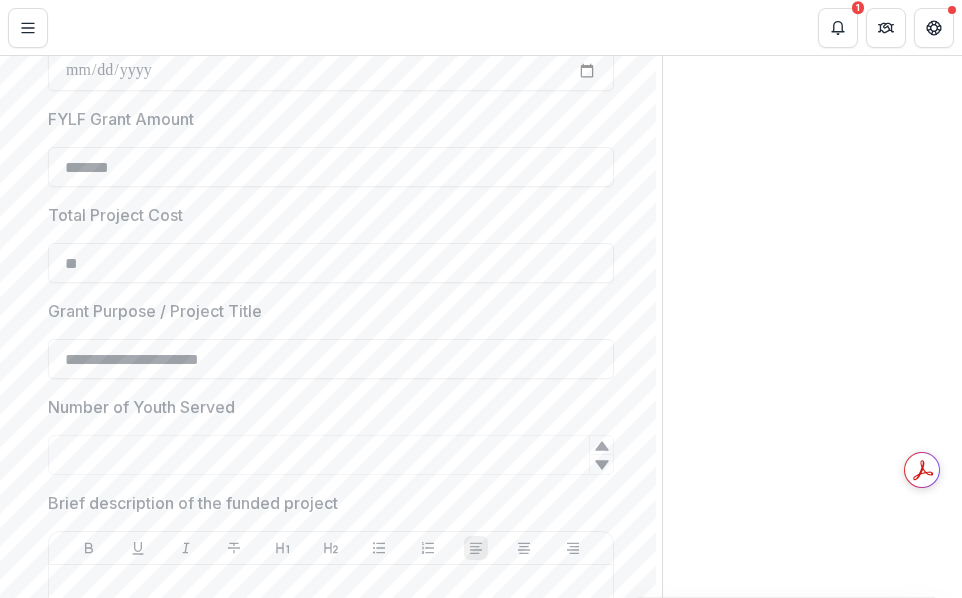 click on "Total Project Cost" at bounding box center [115, 215] 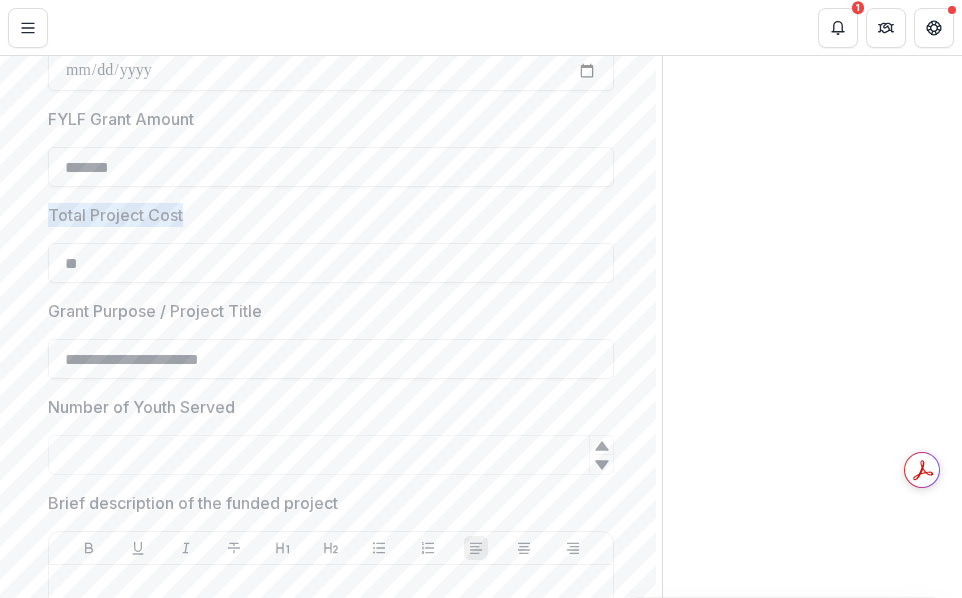 click on "Total Project Cost" at bounding box center [115, 215] 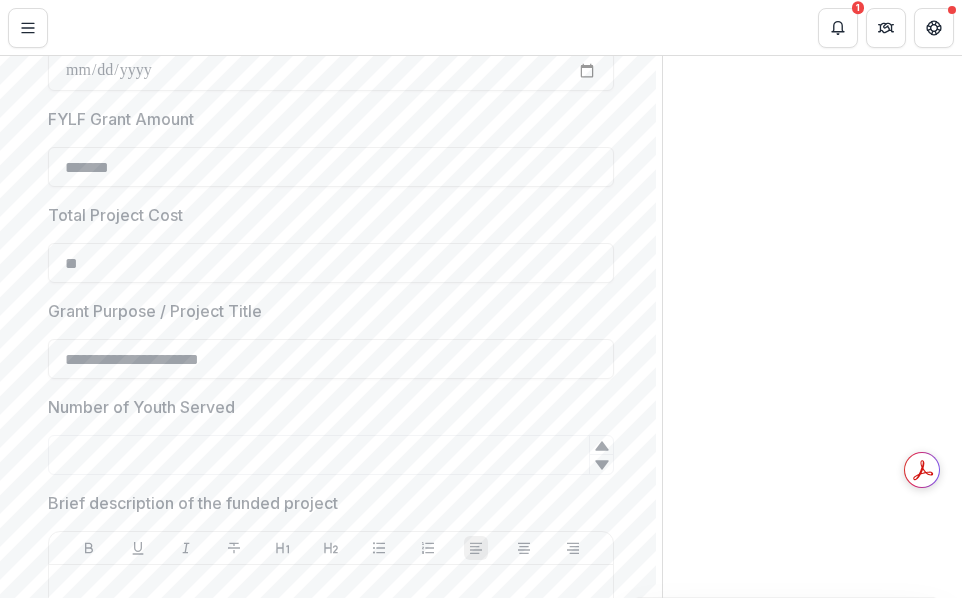 click on "Number of Youth Served" at bounding box center (141, 407) 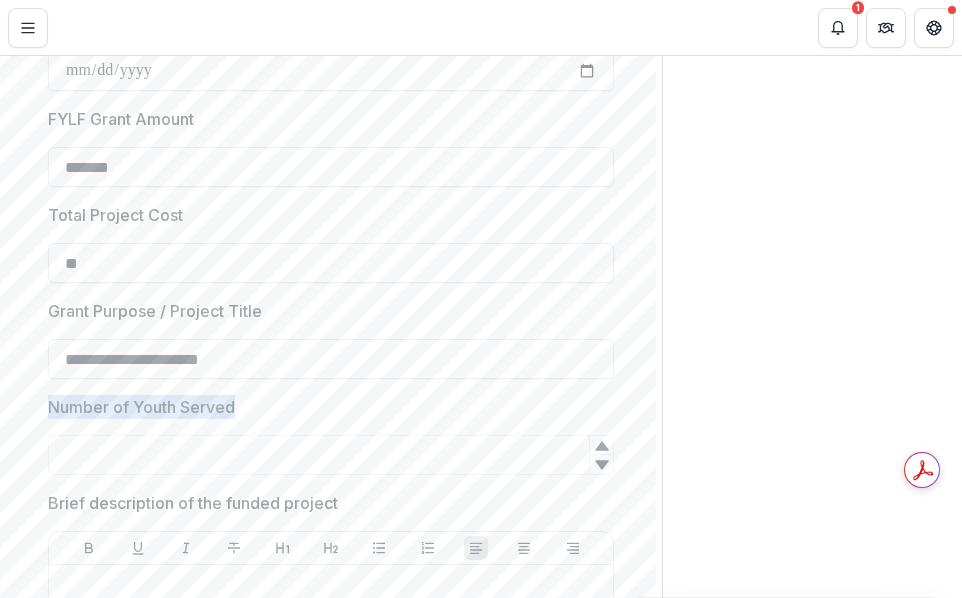 click on "Number of Youth Served" at bounding box center (141, 407) 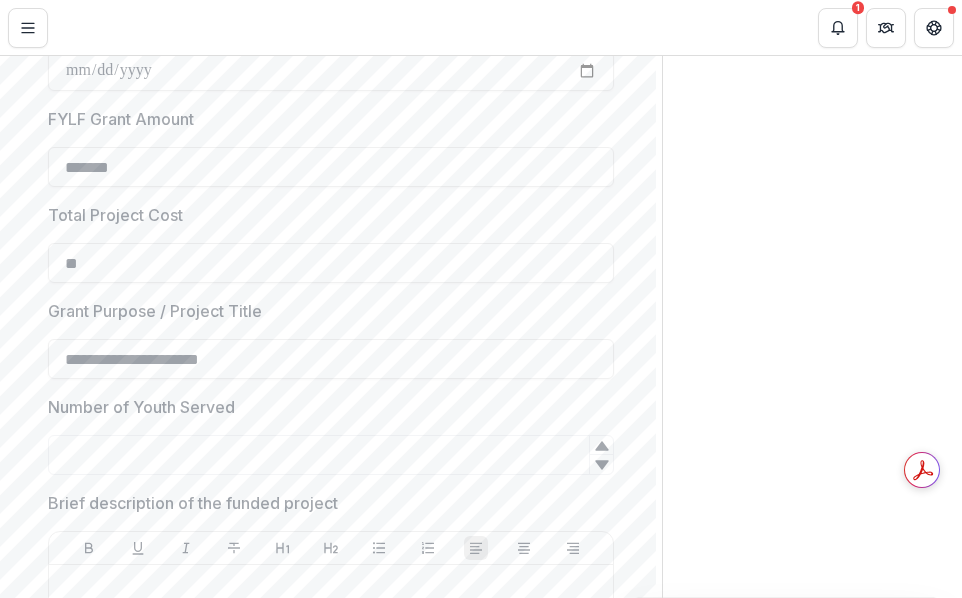 click on "Brief description of the funded project" at bounding box center [193, 503] 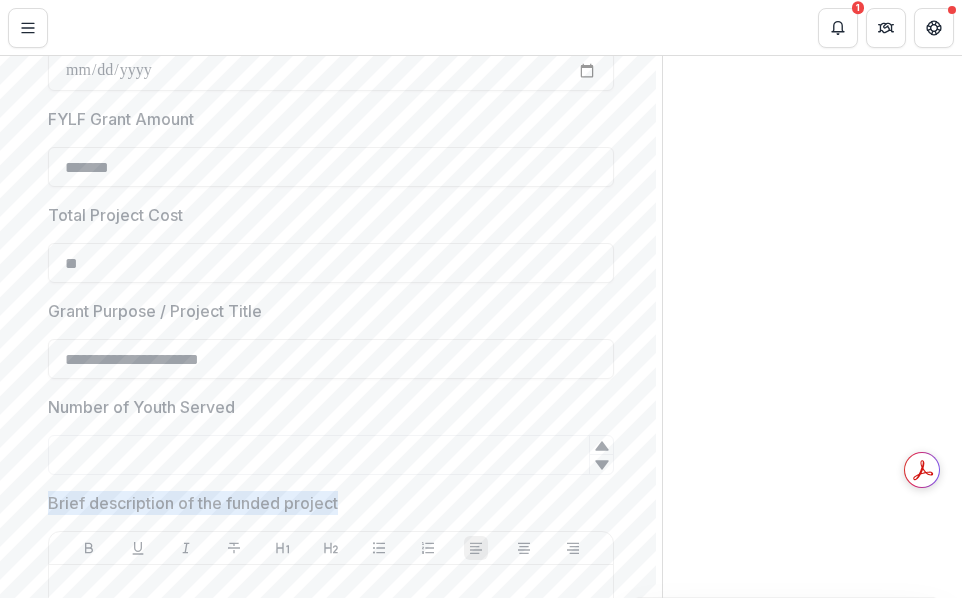 drag, startPoint x: 360, startPoint y: 507, endPoint x: 39, endPoint y: 503, distance: 321.02493 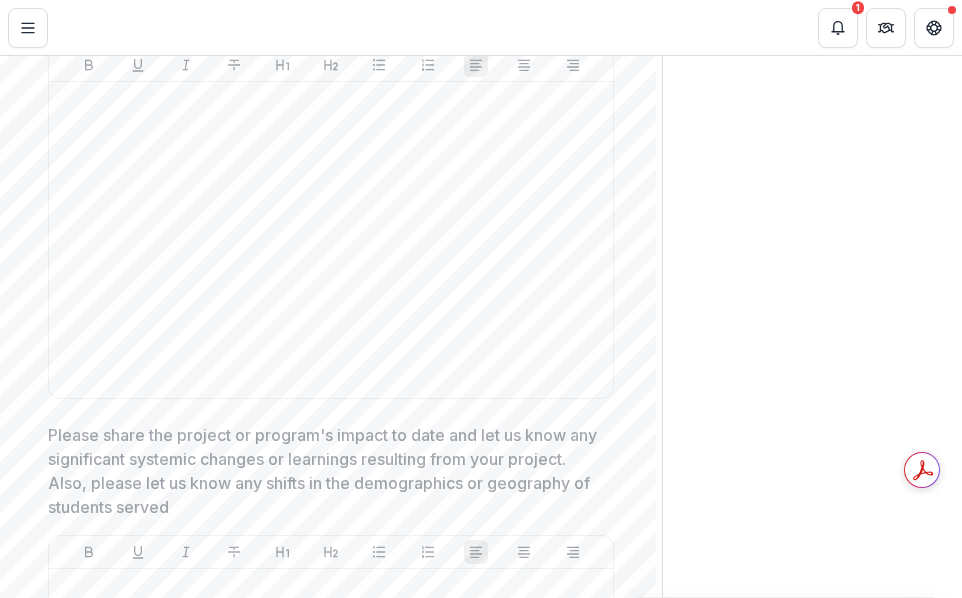 scroll, scrollTop: 859, scrollLeft: 0, axis: vertical 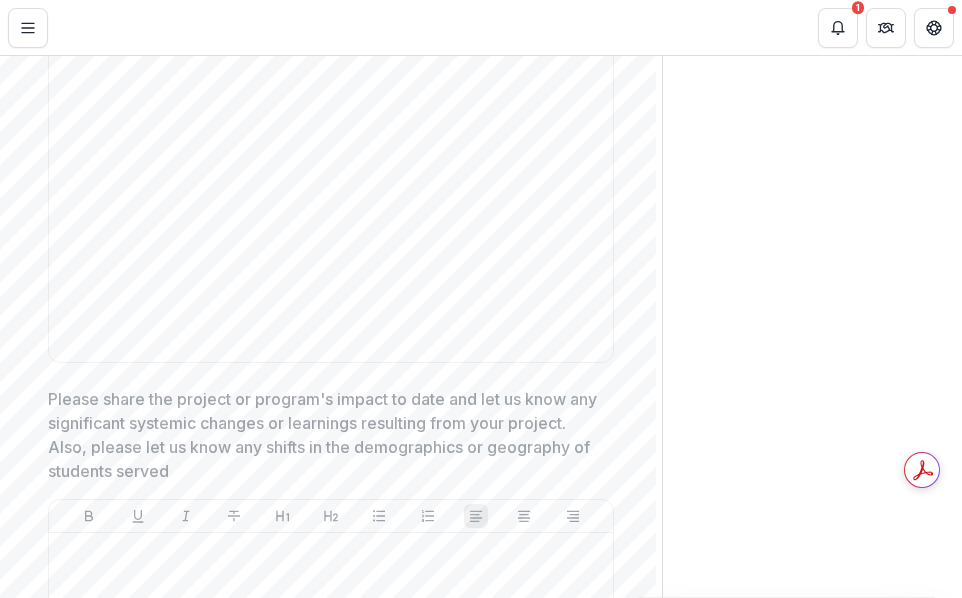 click on "Please share the project or program's impact to date and let us know any significant systemic changes or learnings resulting from your project. Also, please let us know any shifts in the demographics or geography of students served" at bounding box center [325, 435] 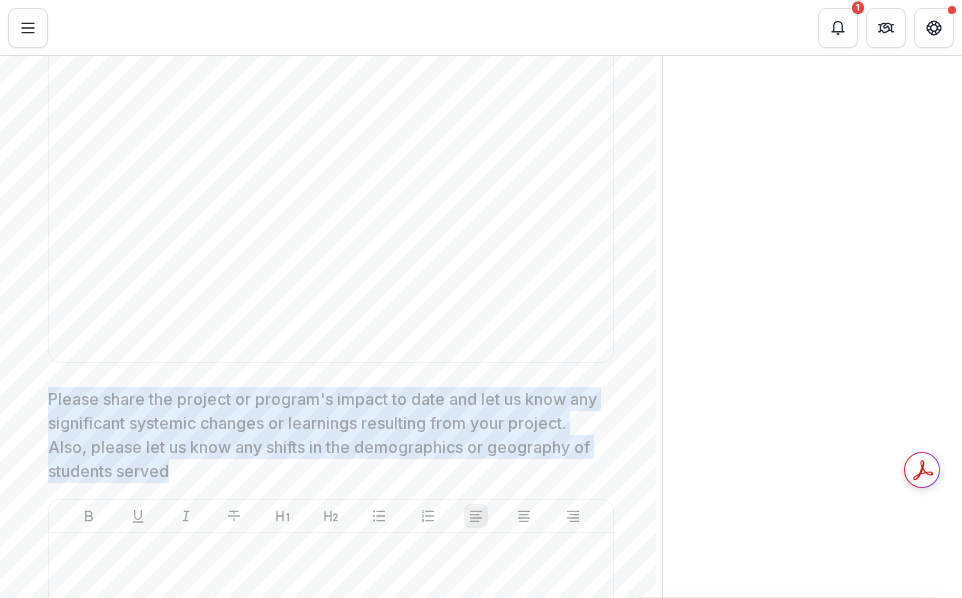 drag, startPoint x: 287, startPoint y: 467, endPoint x: 17, endPoint y: 393, distance: 279.95715 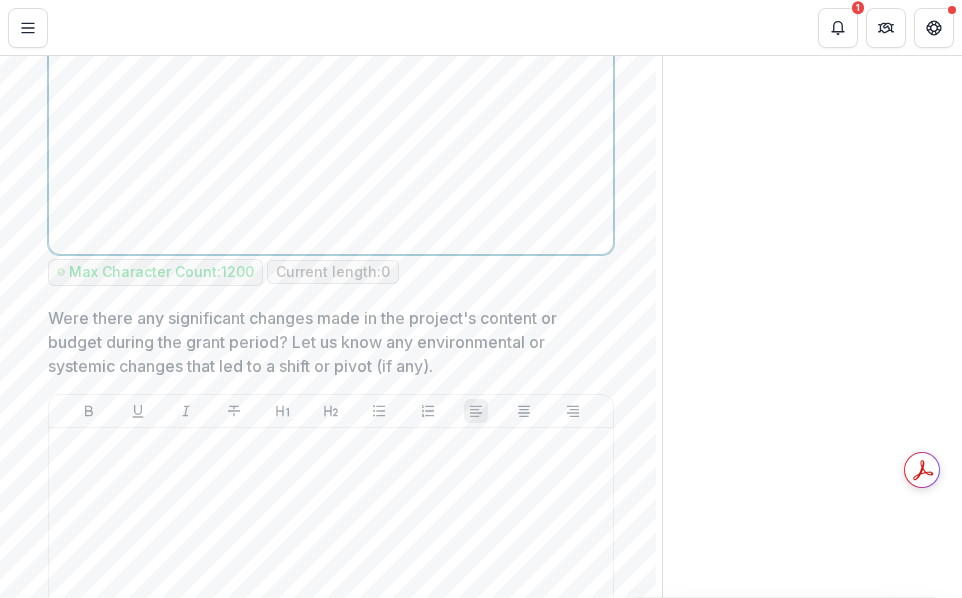 scroll, scrollTop: 1469, scrollLeft: 0, axis: vertical 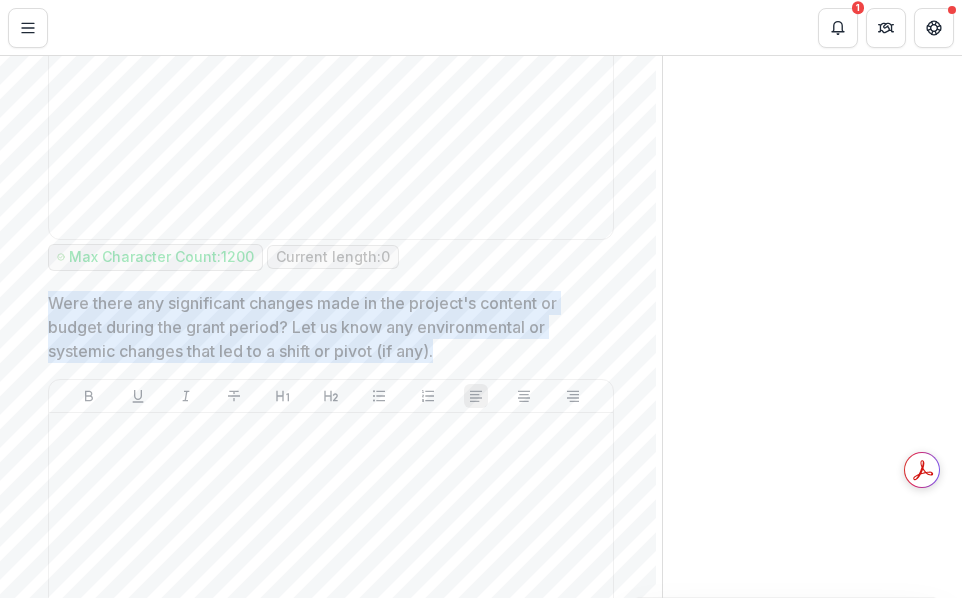 drag, startPoint x: 468, startPoint y: 340, endPoint x: 36, endPoint y: 286, distance: 435.3619 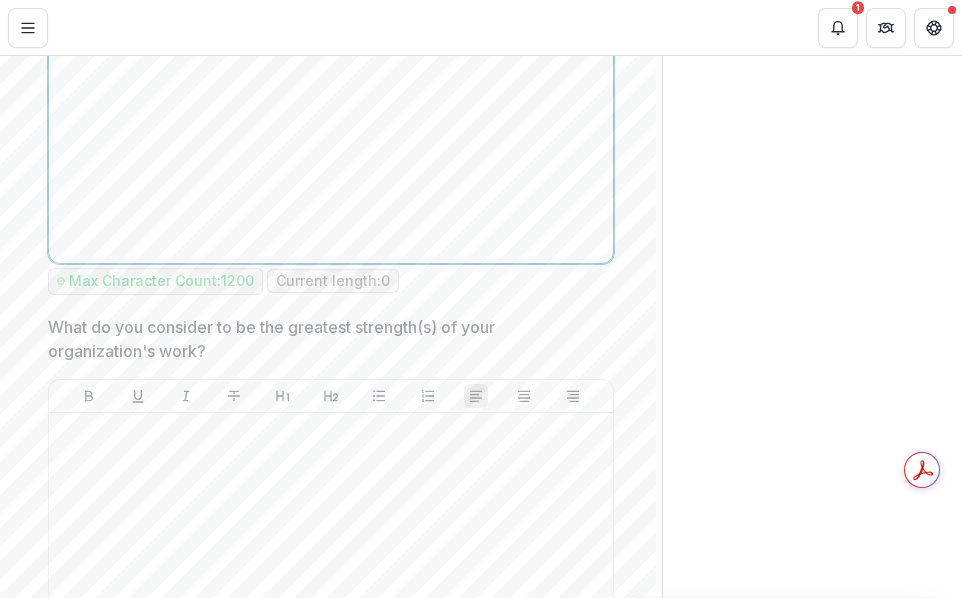 scroll, scrollTop: 1936, scrollLeft: 0, axis: vertical 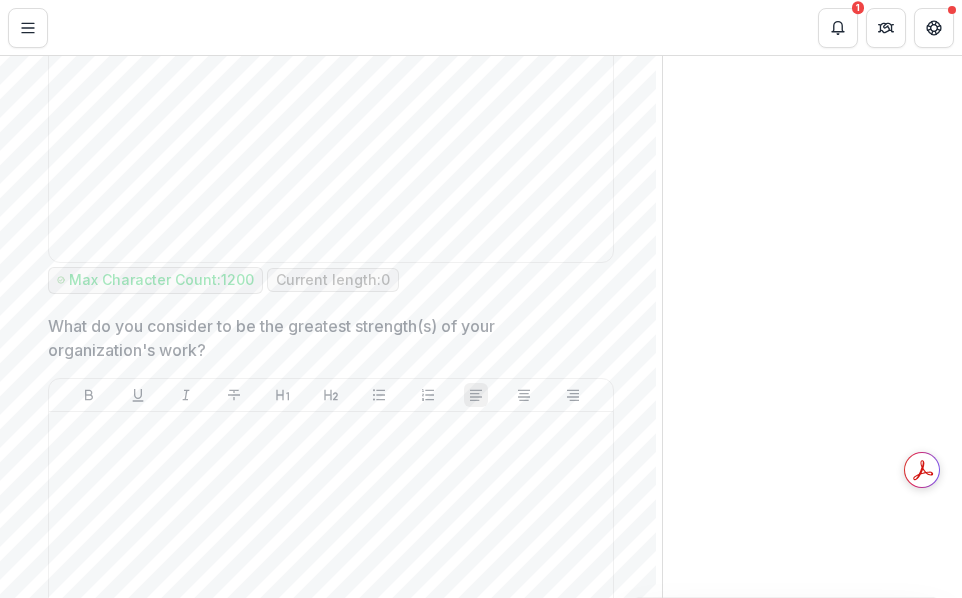 drag, startPoint x: 237, startPoint y: 353, endPoint x: 24, endPoint y: 315, distance: 216.36311 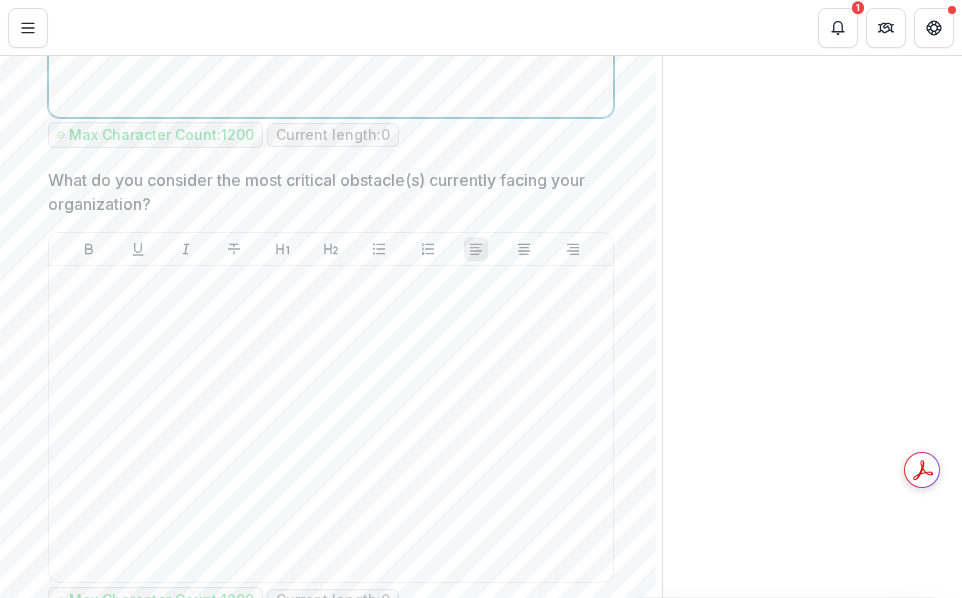 scroll, scrollTop: 2557, scrollLeft: 0, axis: vertical 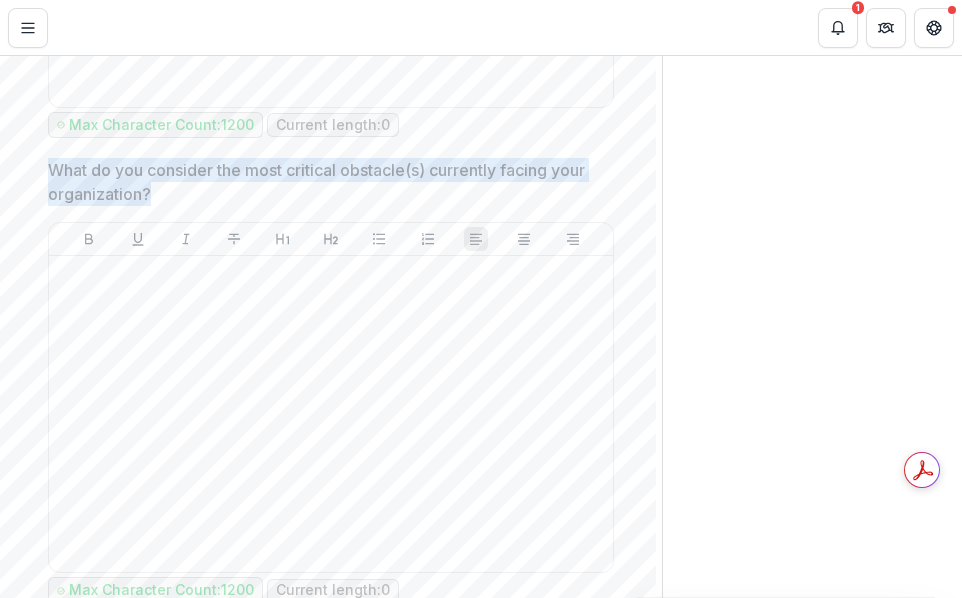 drag, startPoint x: 217, startPoint y: 193, endPoint x: 49, endPoint y: 166, distance: 170.1558 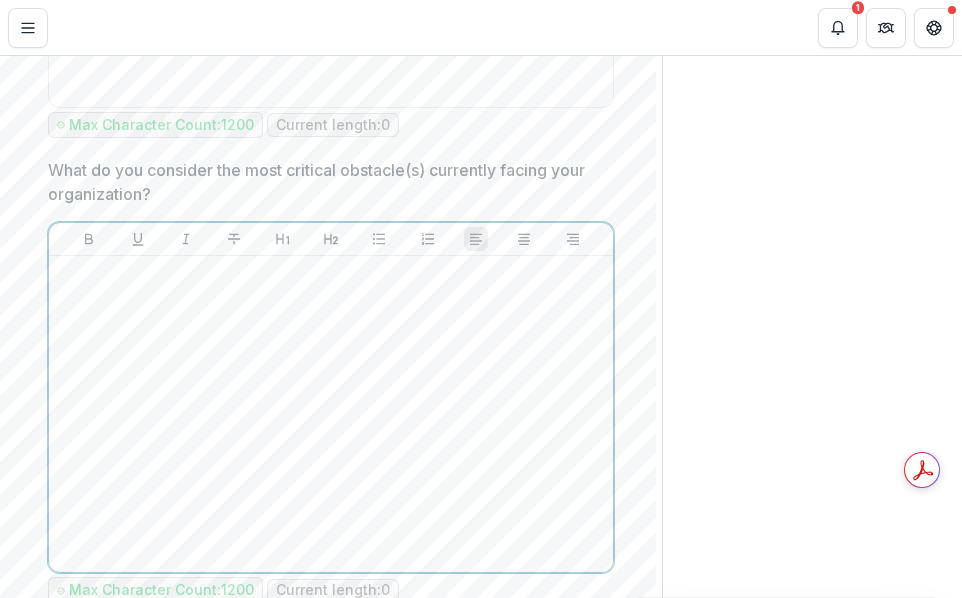 click at bounding box center (331, 414) 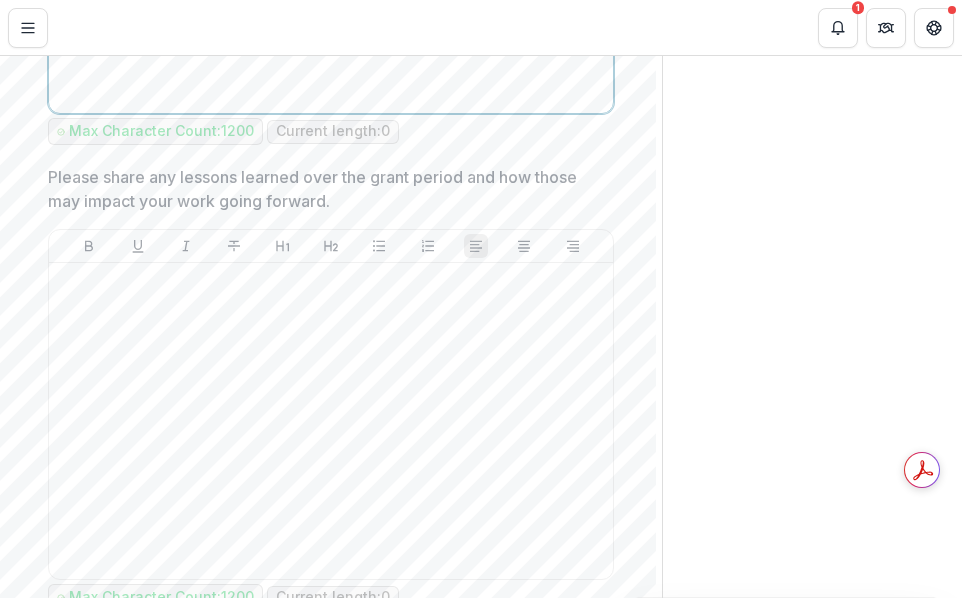 scroll, scrollTop: 3017, scrollLeft: 0, axis: vertical 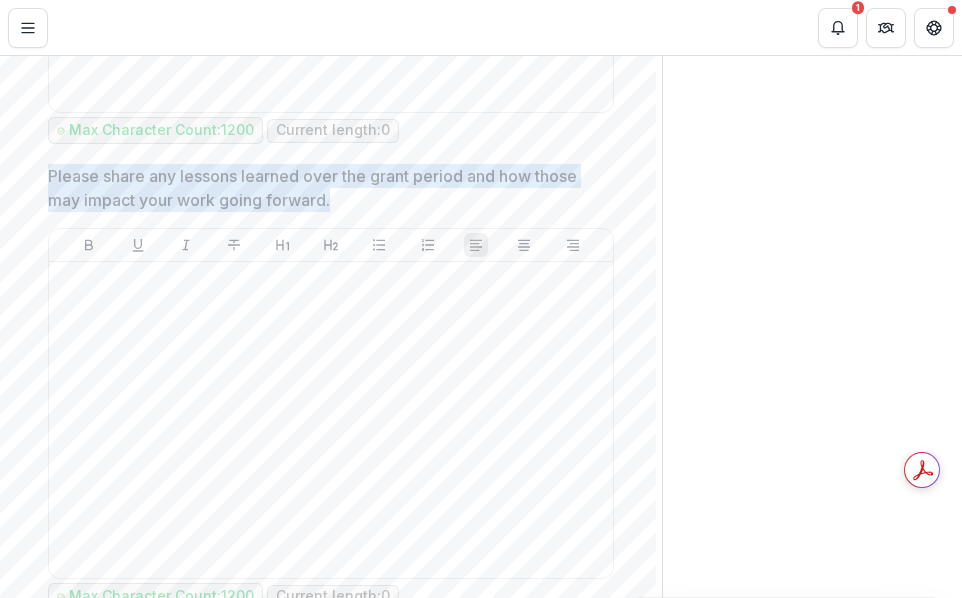 drag, startPoint x: 353, startPoint y: 199, endPoint x: 47, endPoint y: 167, distance: 307.66864 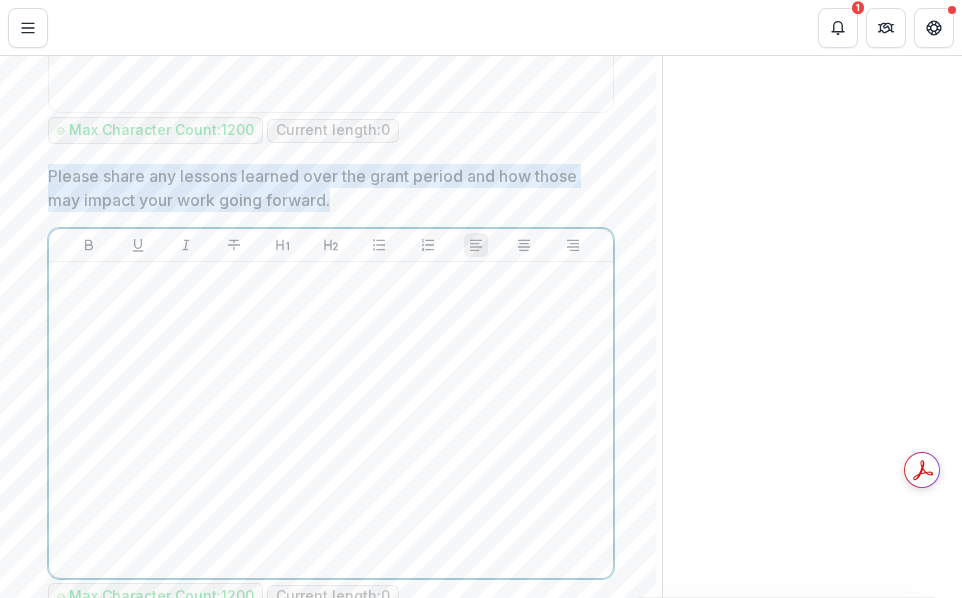 click at bounding box center [331, 420] 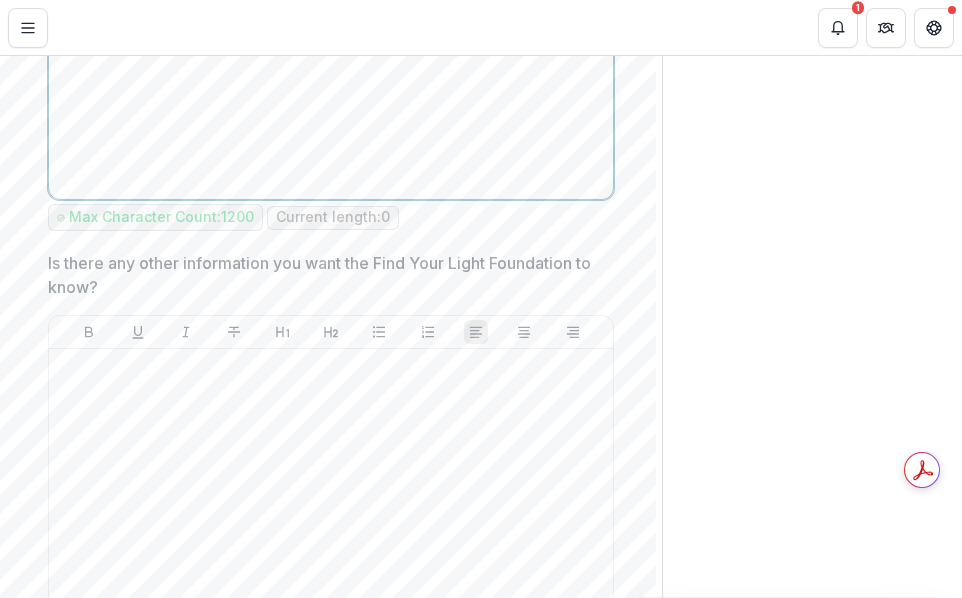 scroll, scrollTop: 3397, scrollLeft: 0, axis: vertical 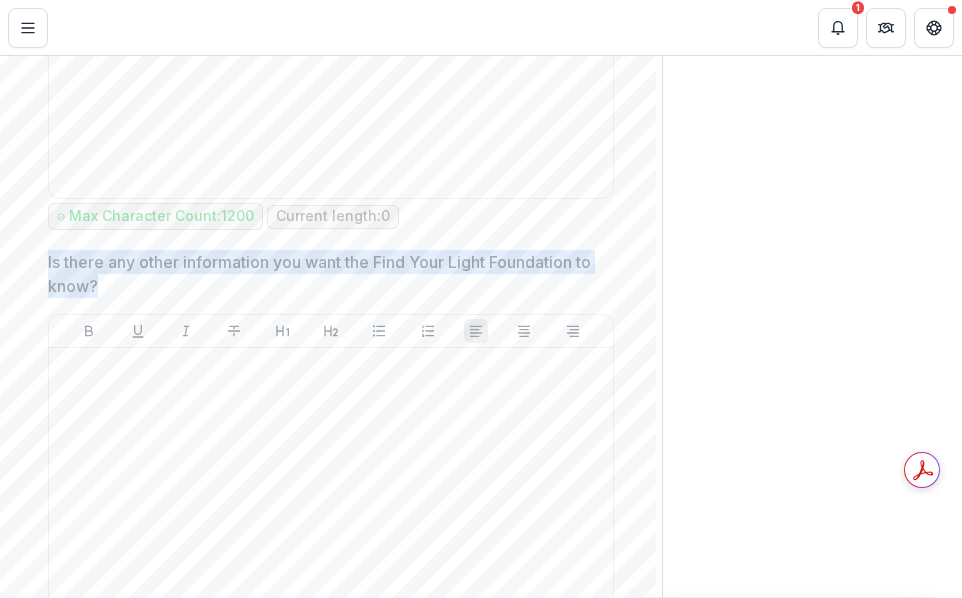 drag, startPoint x: 128, startPoint y: 275, endPoint x: 32, endPoint y: 260, distance: 97.16481 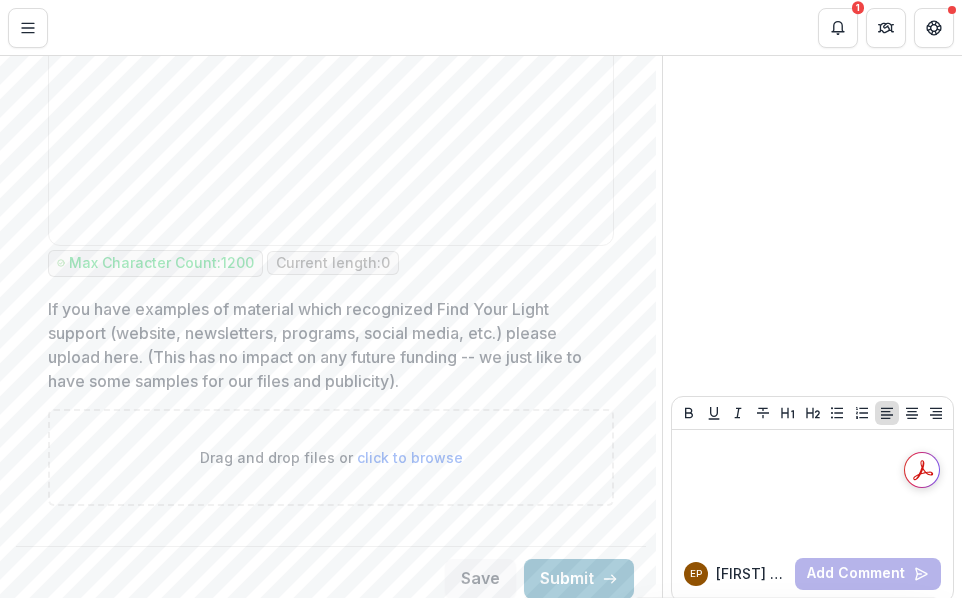 click on "If you have examples of material which recognized Find Your Light support (website, newsletters, programs, social media, etc.) please upload here. (This has no impact on any future funding -- we just like to have some samples for our files and publicity)." at bounding box center (325, 345) 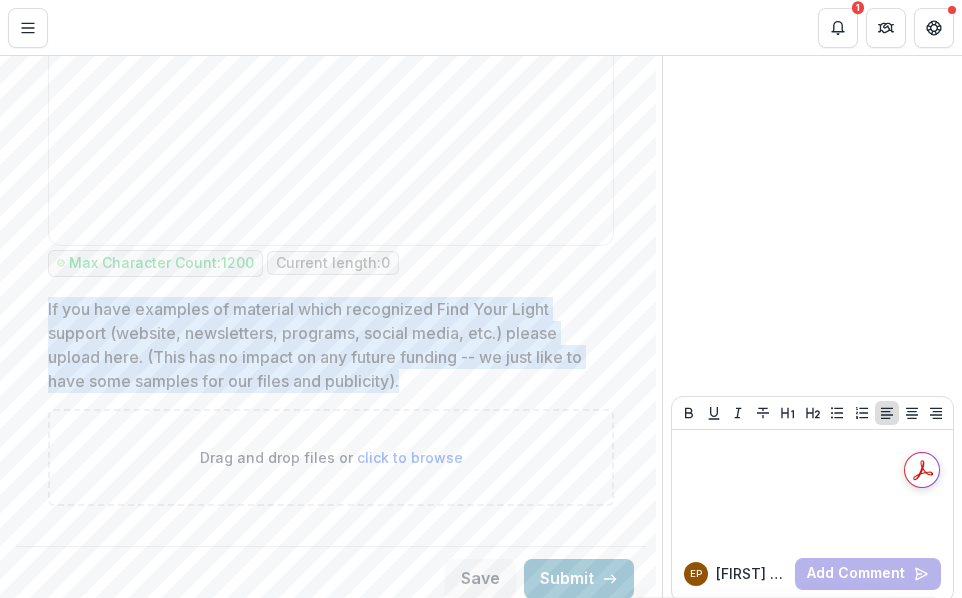 drag, startPoint x: 427, startPoint y: 379, endPoint x: 40, endPoint y: 293, distance: 396.4404 